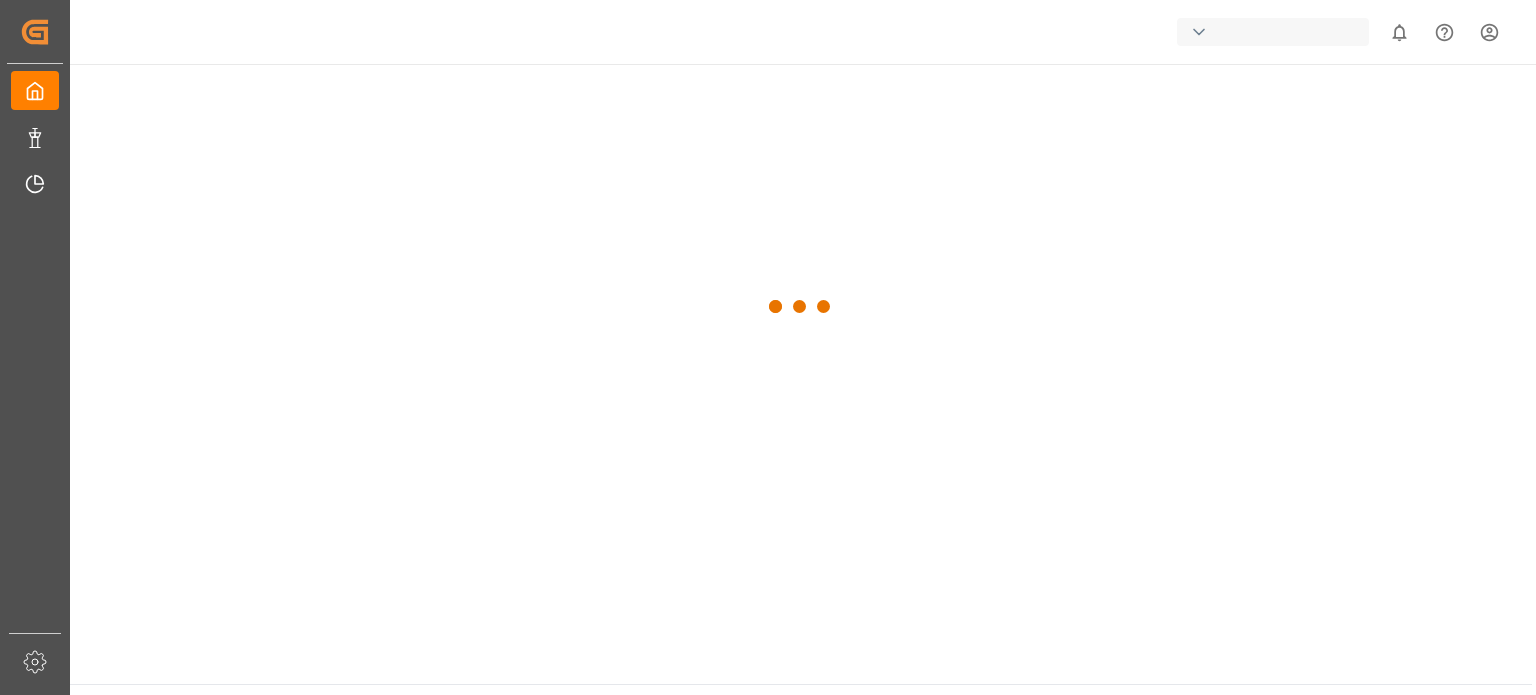 scroll, scrollTop: 0, scrollLeft: 0, axis: both 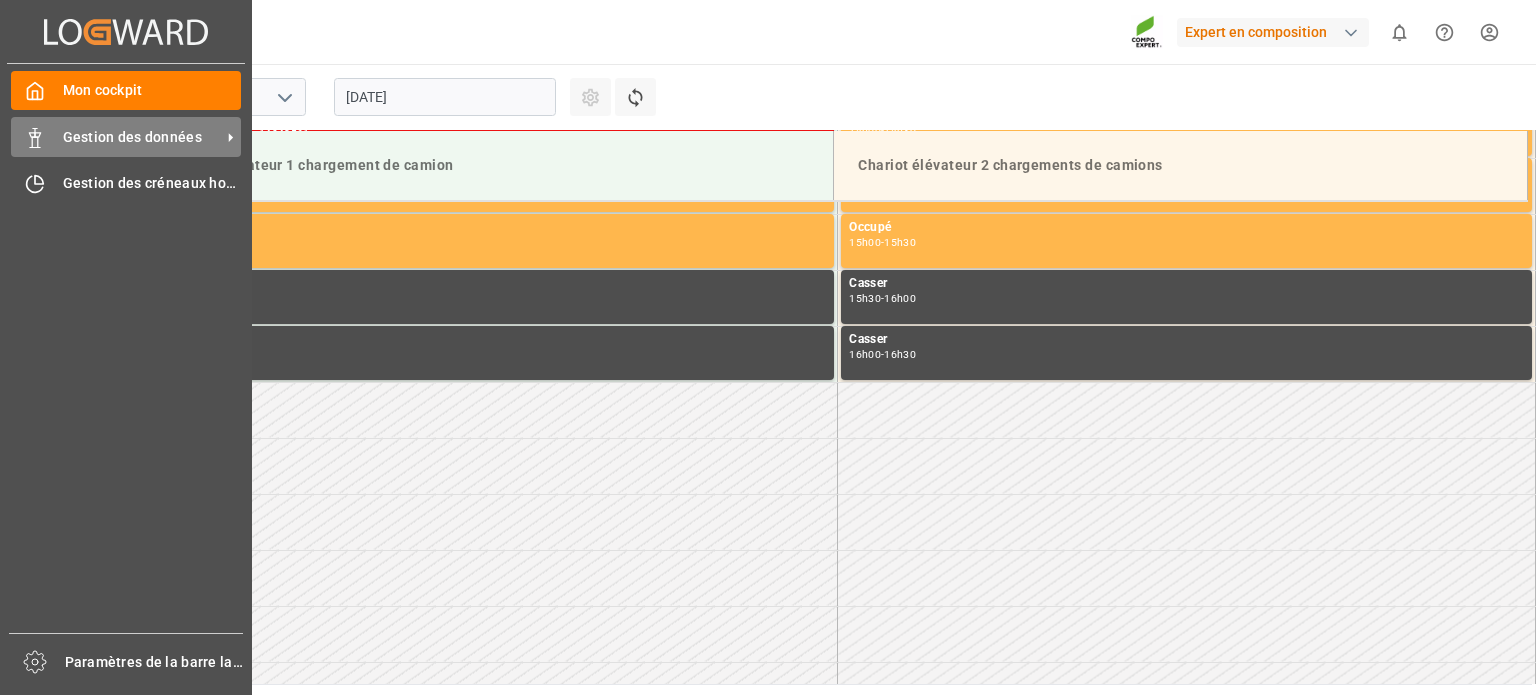 click on "Gestion des données" at bounding box center [132, 137] 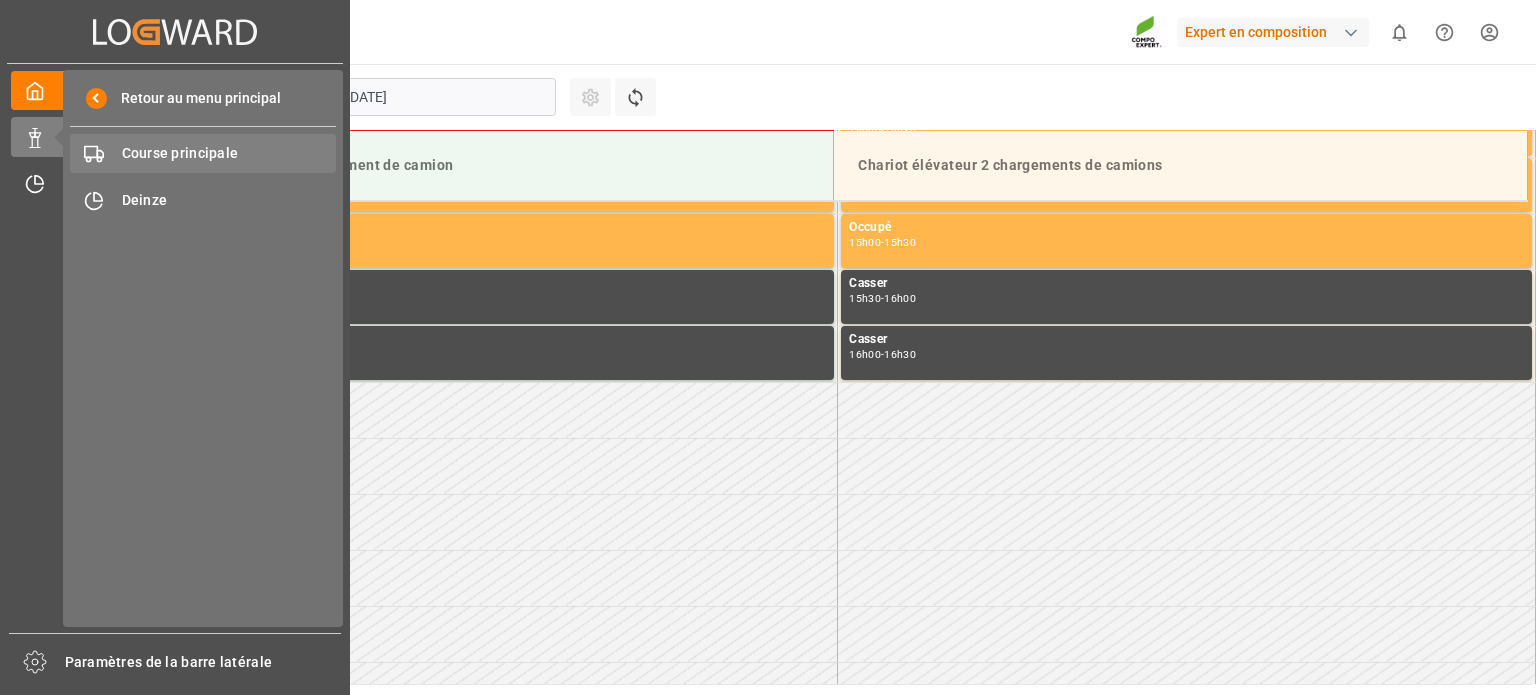 click on "Course principale" at bounding box center (180, 153) 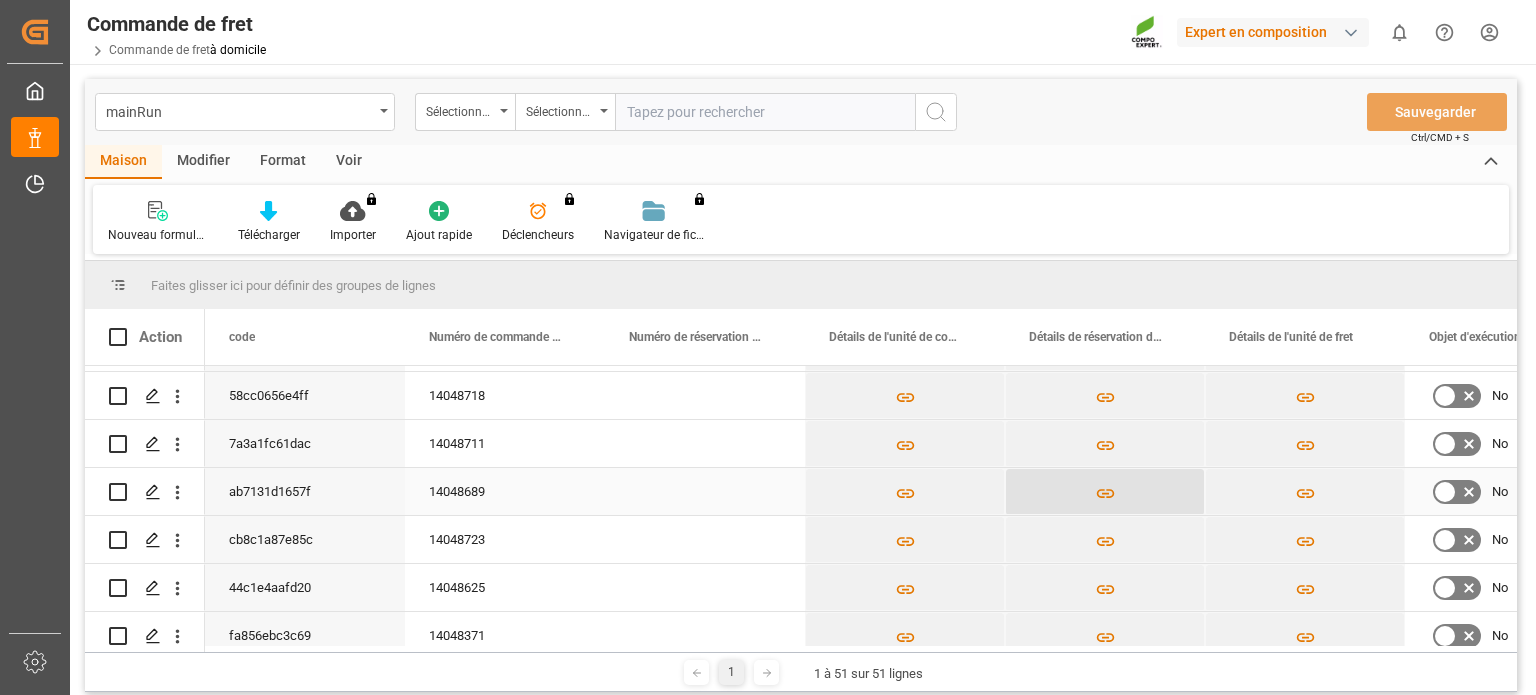 scroll, scrollTop: 865, scrollLeft: 0, axis: vertical 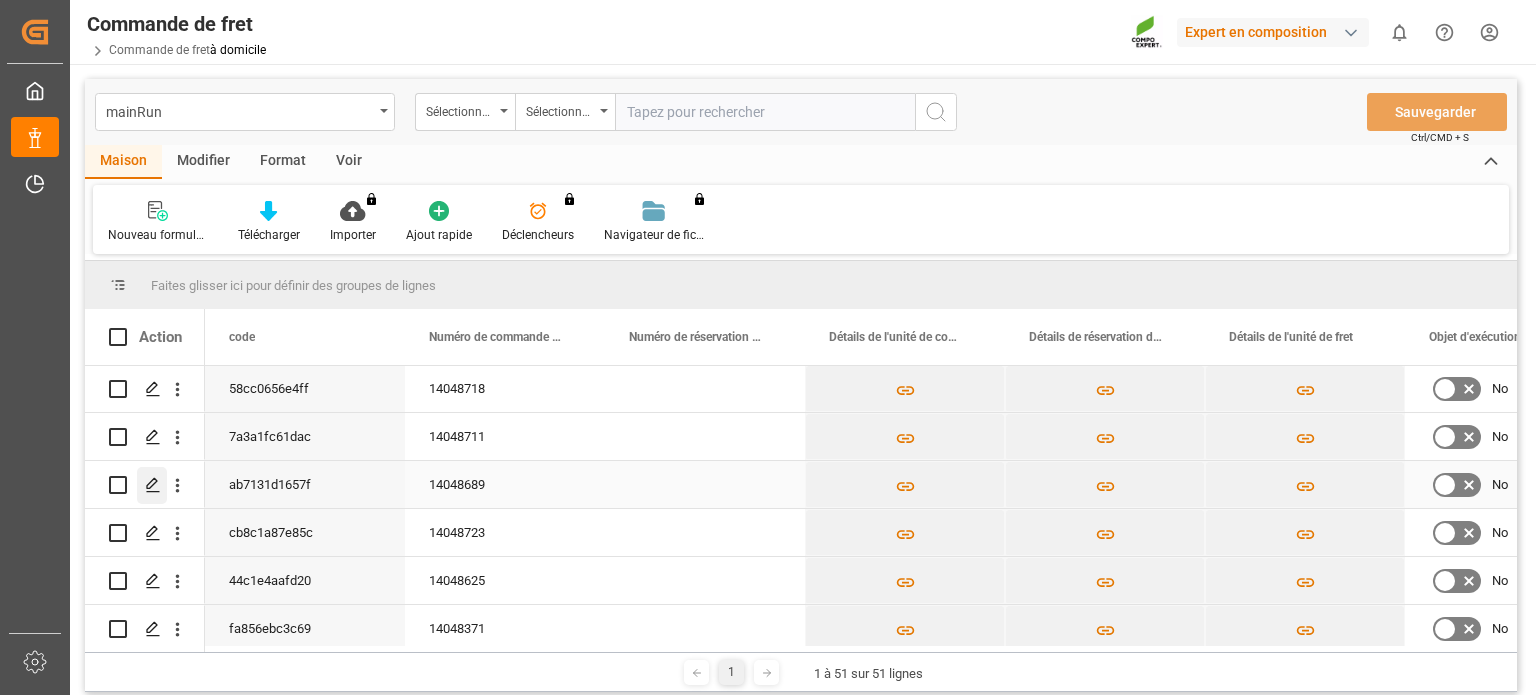 click at bounding box center (152, 485) 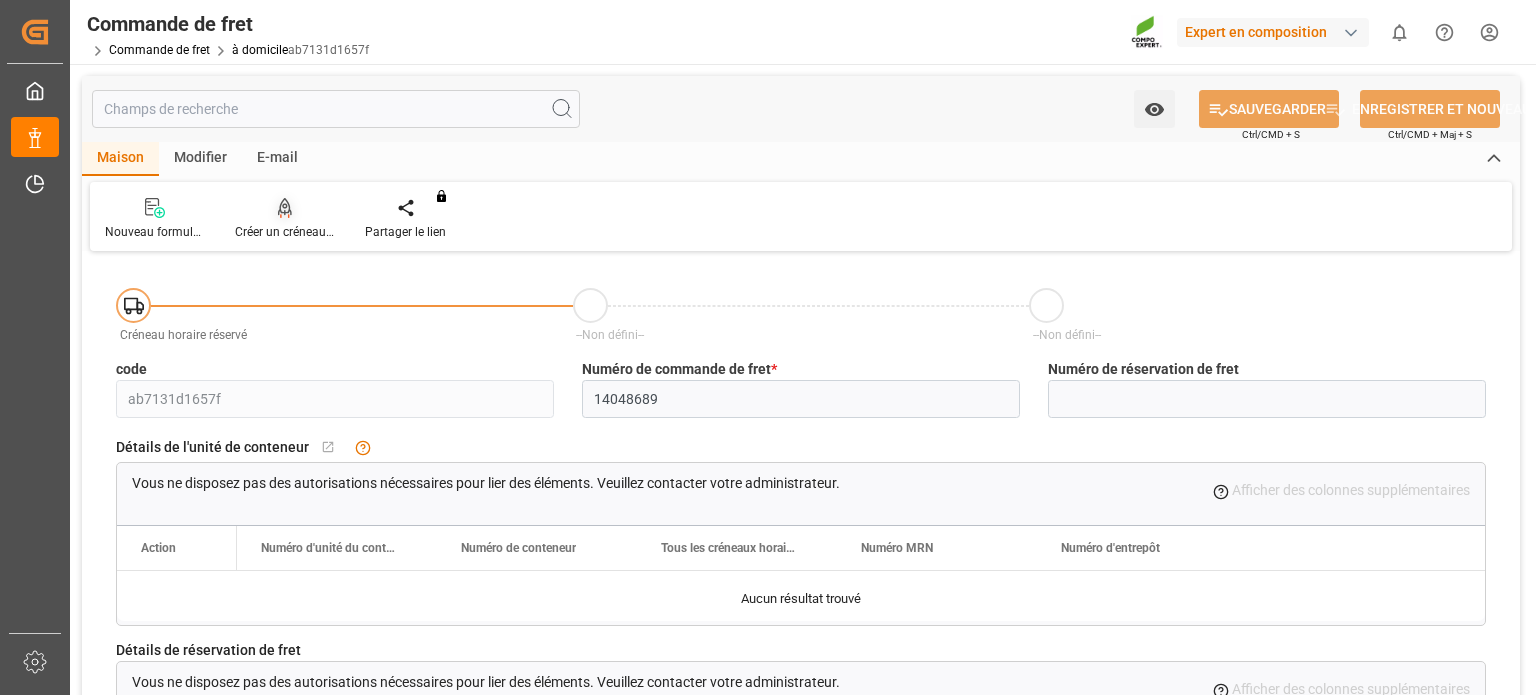 click on "Créer un créneau horaire" at bounding box center [301, 232] 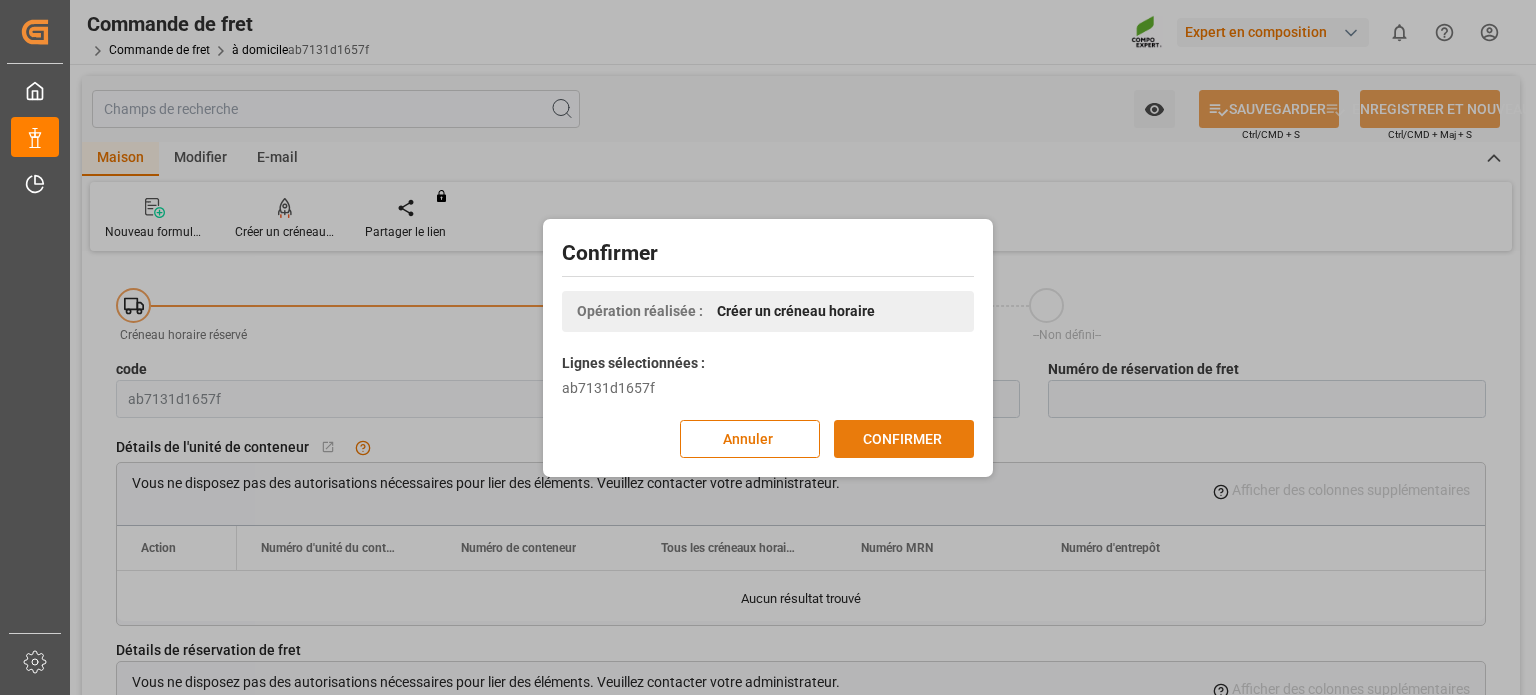 click on "CONFIRMER" at bounding box center (902, 438) 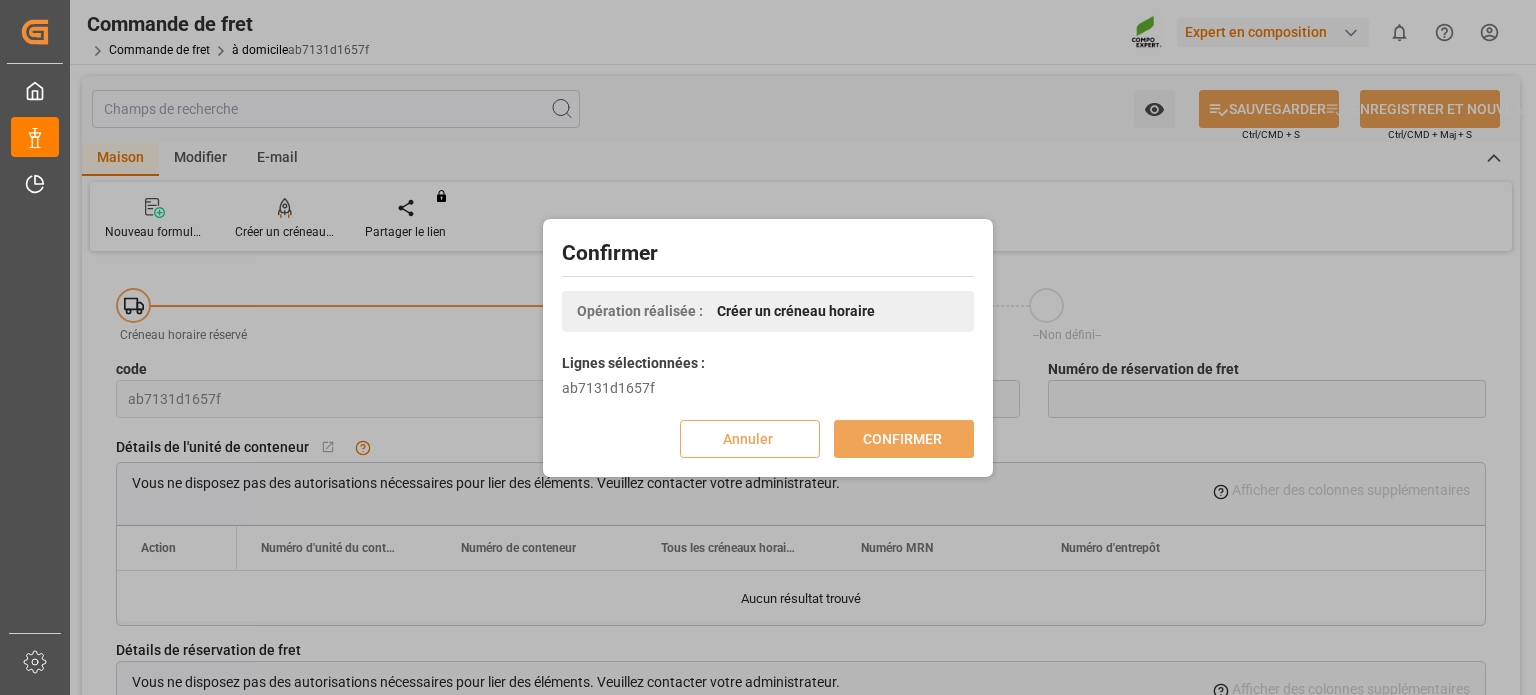 click on "Confirmer Opération réalisée :   Créer un créneau horaire Lignes sélectionnées : ab7131d1657f Annuler CONFIRMER" at bounding box center (768, 347) 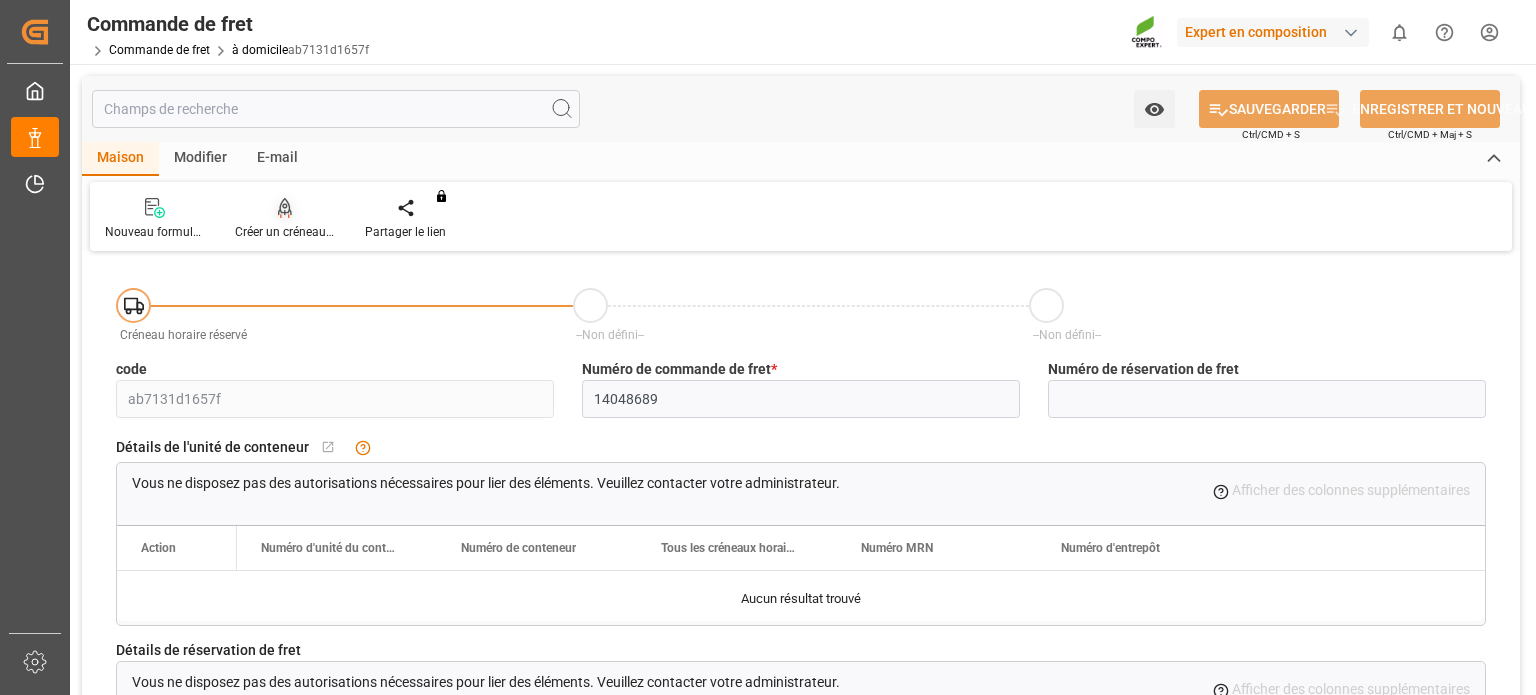 click on "Créer un créneau horaire" at bounding box center (301, 232) 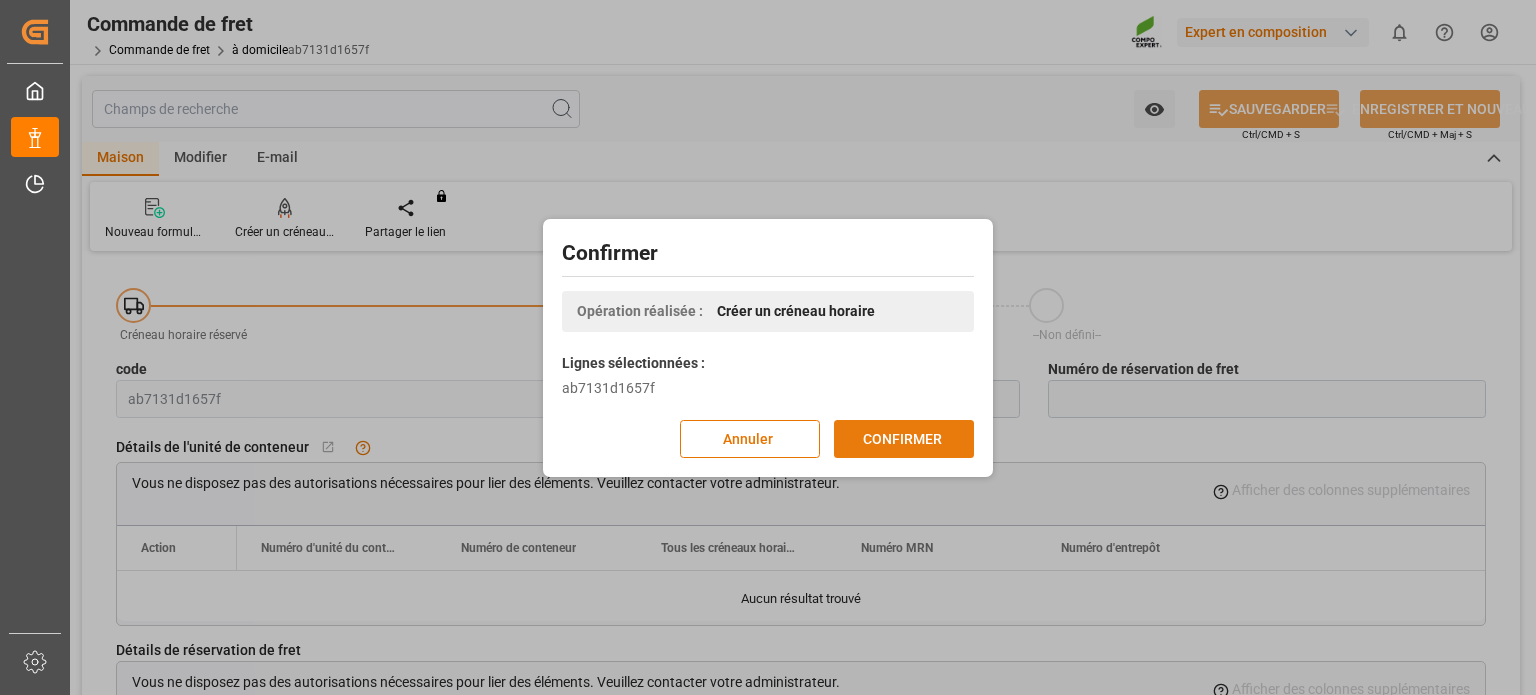 click on "CONFIRMER" at bounding box center (902, 438) 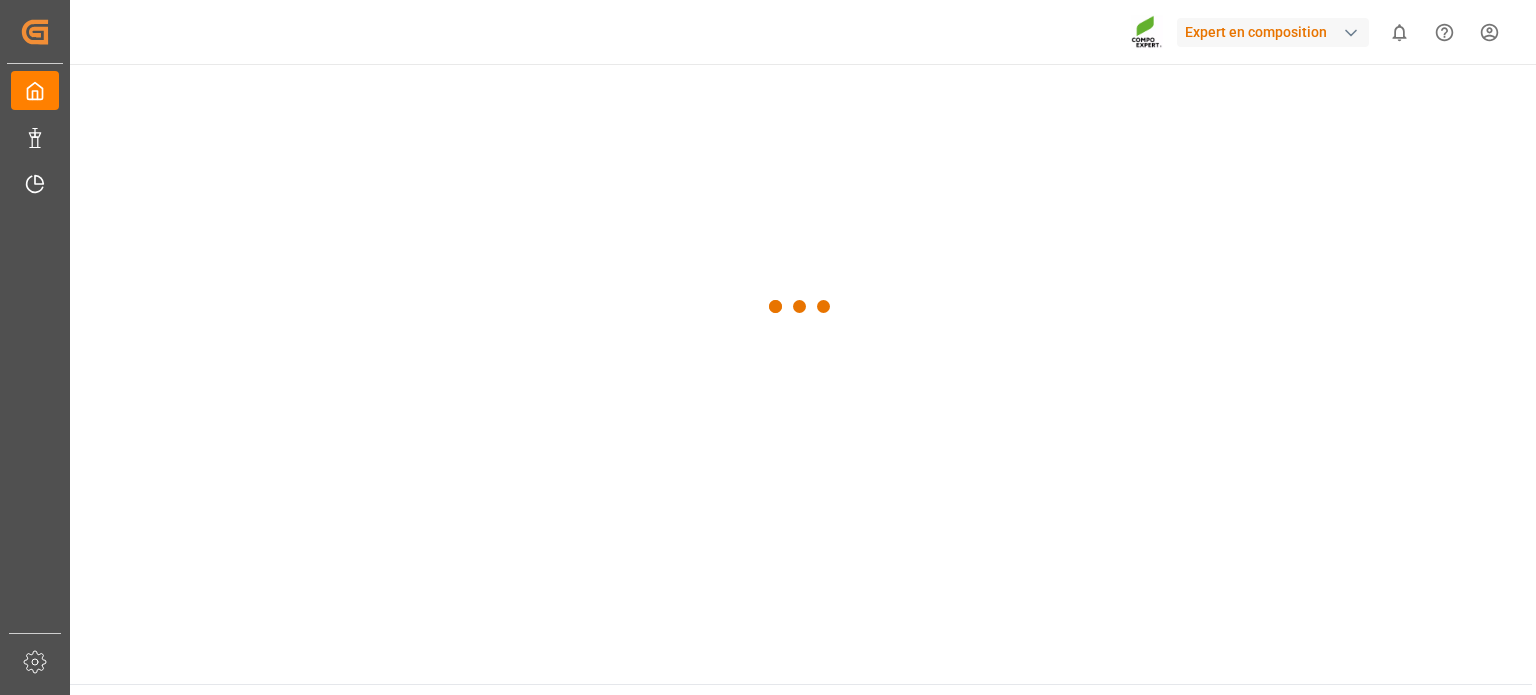 scroll, scrollTop: 0, scrollLeft: 0, axis: both 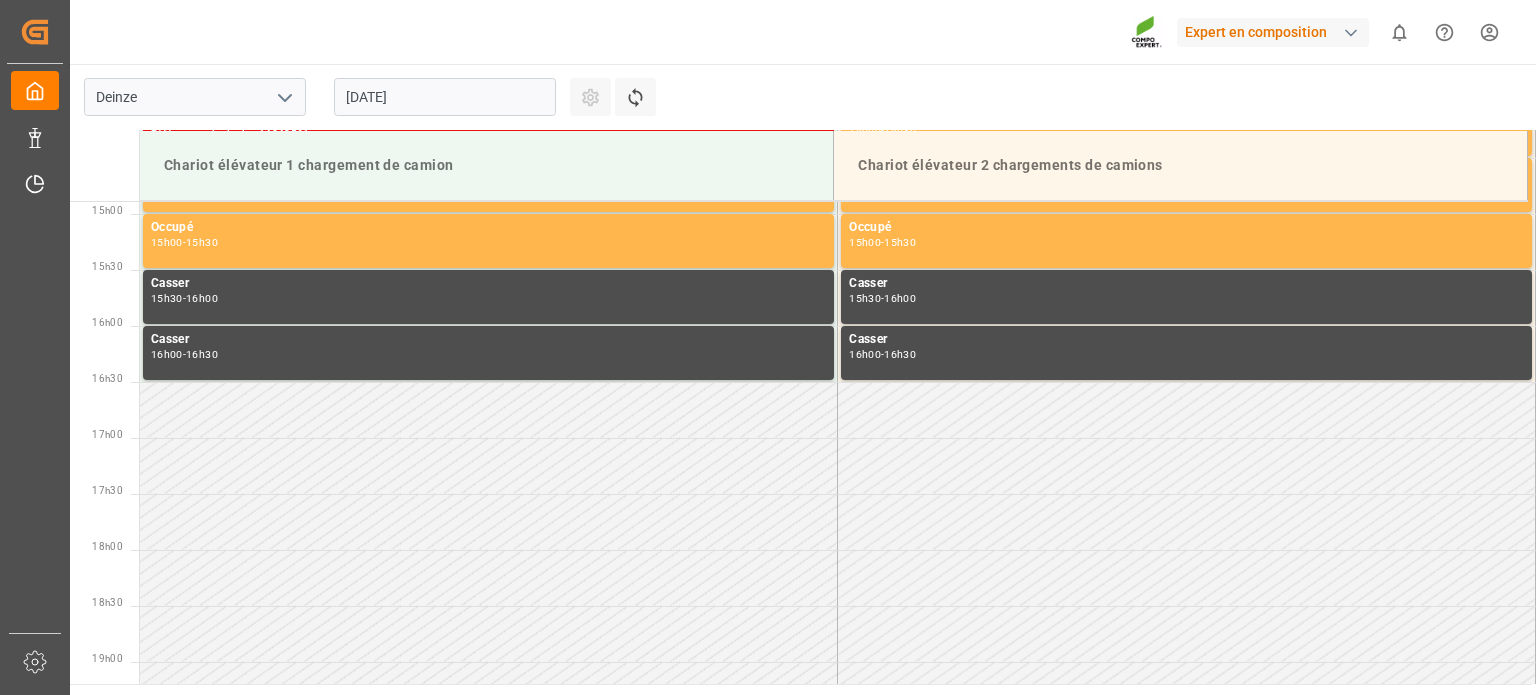 click on "[DATE]" at bounding box center (445, 97) 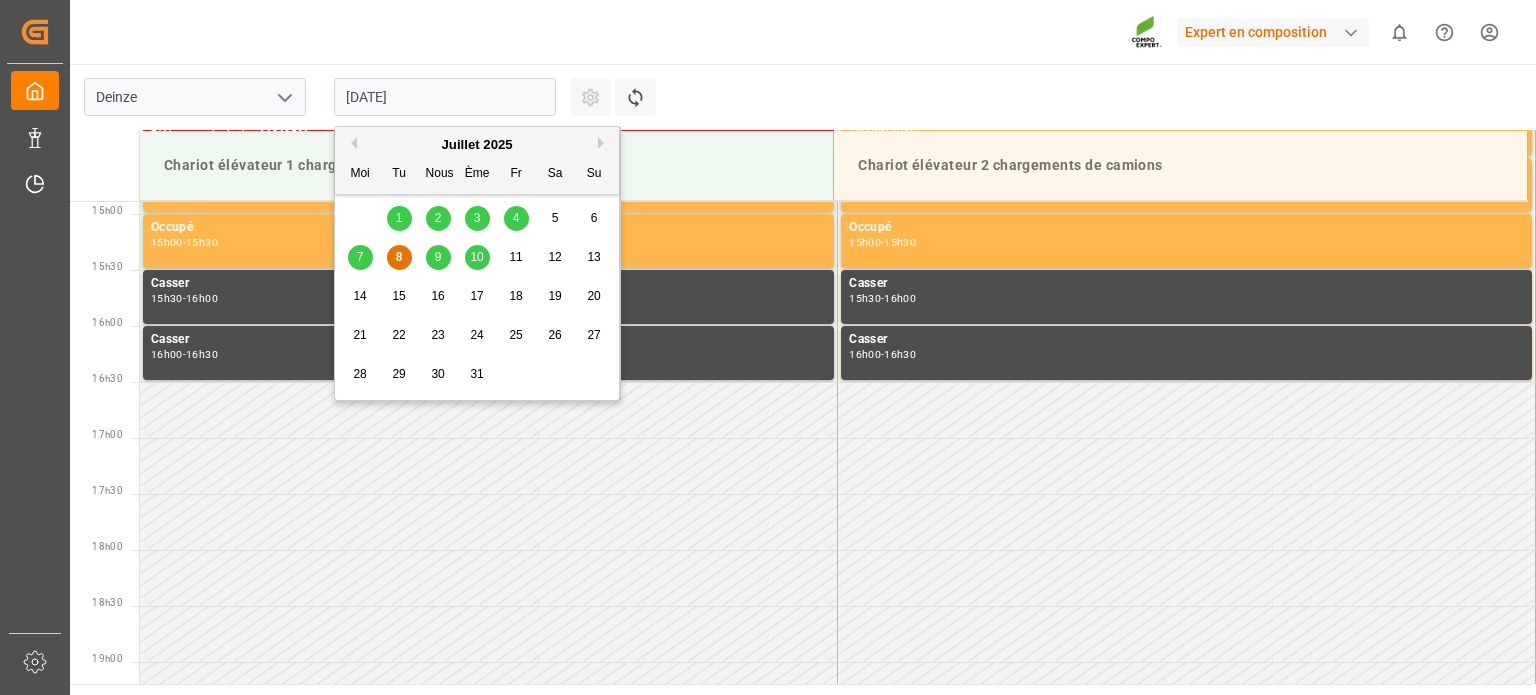 click on "9" at bounding box center (438, 258) 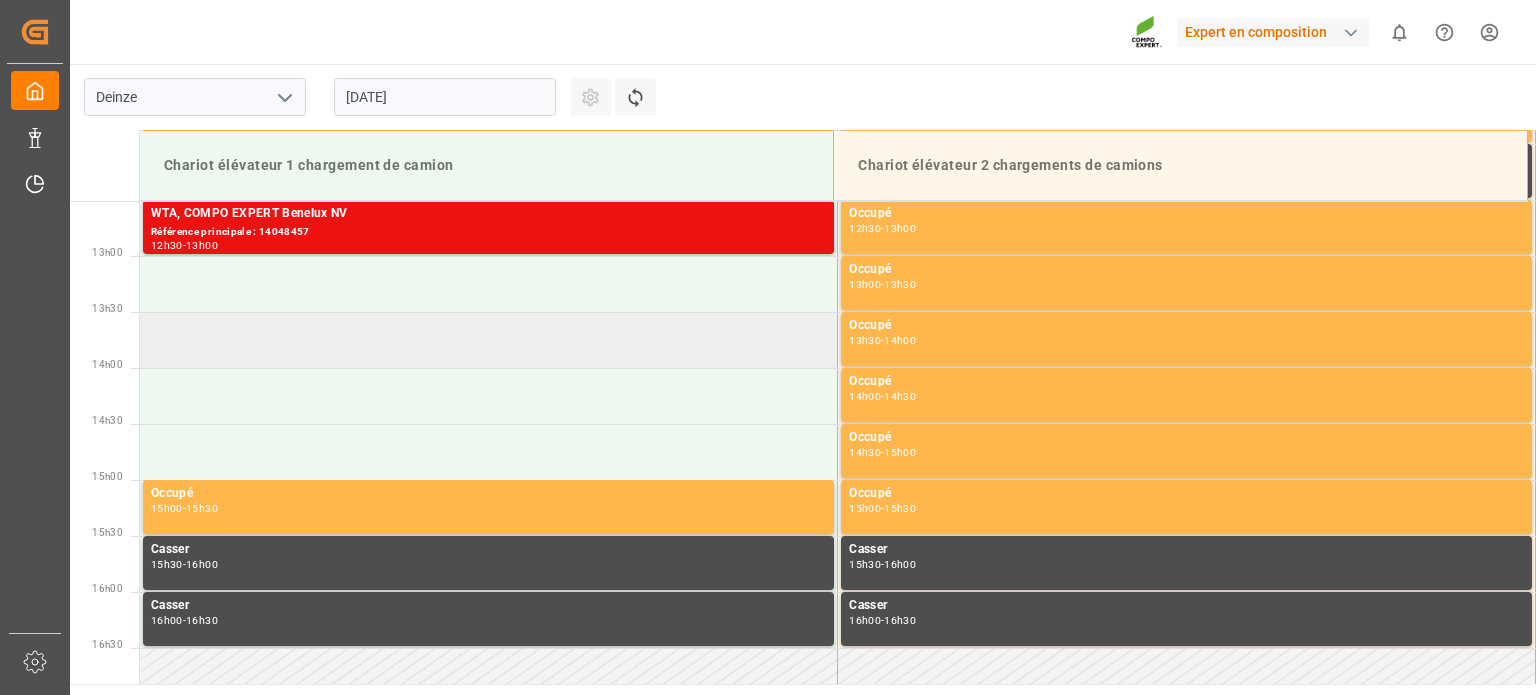 scroll, scrollTop: 1367, scrollLeft: 0, axis: vertical 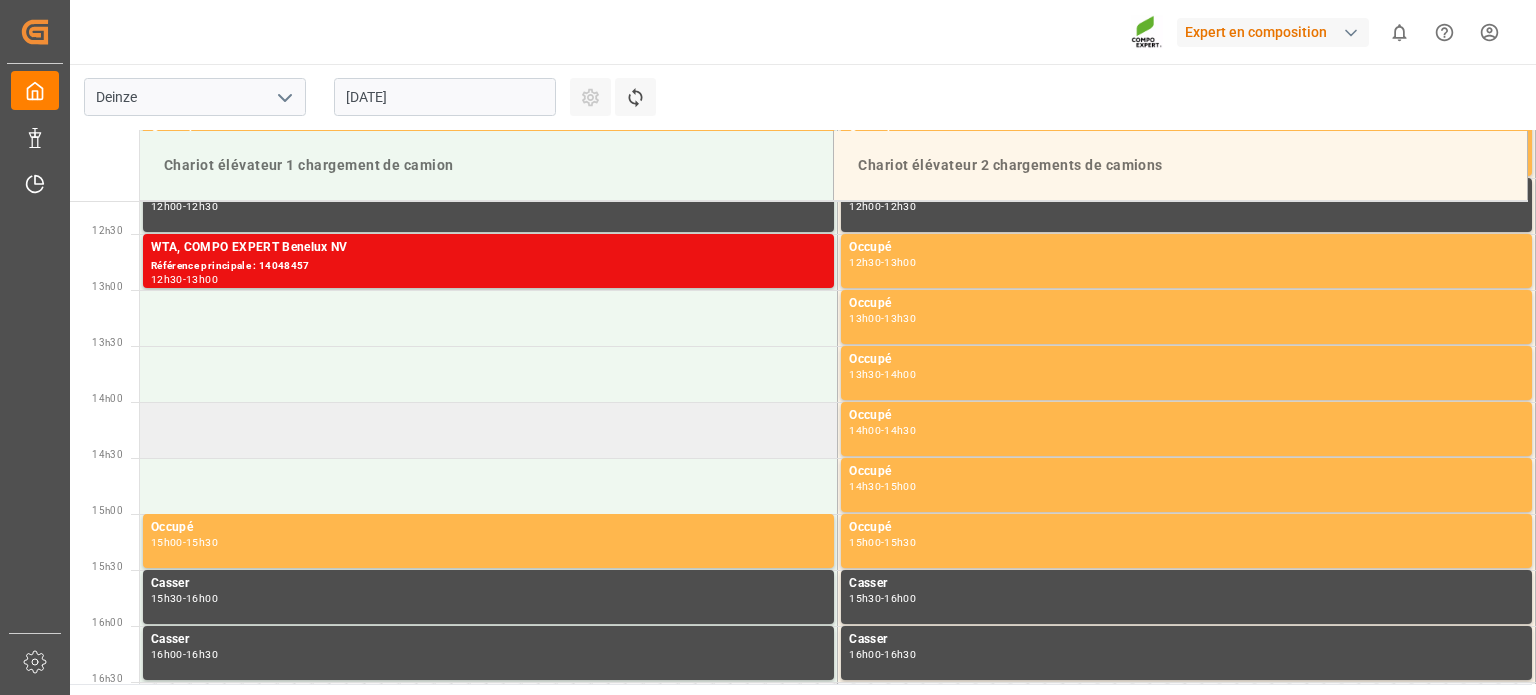 click at bounding box center (489, 430) 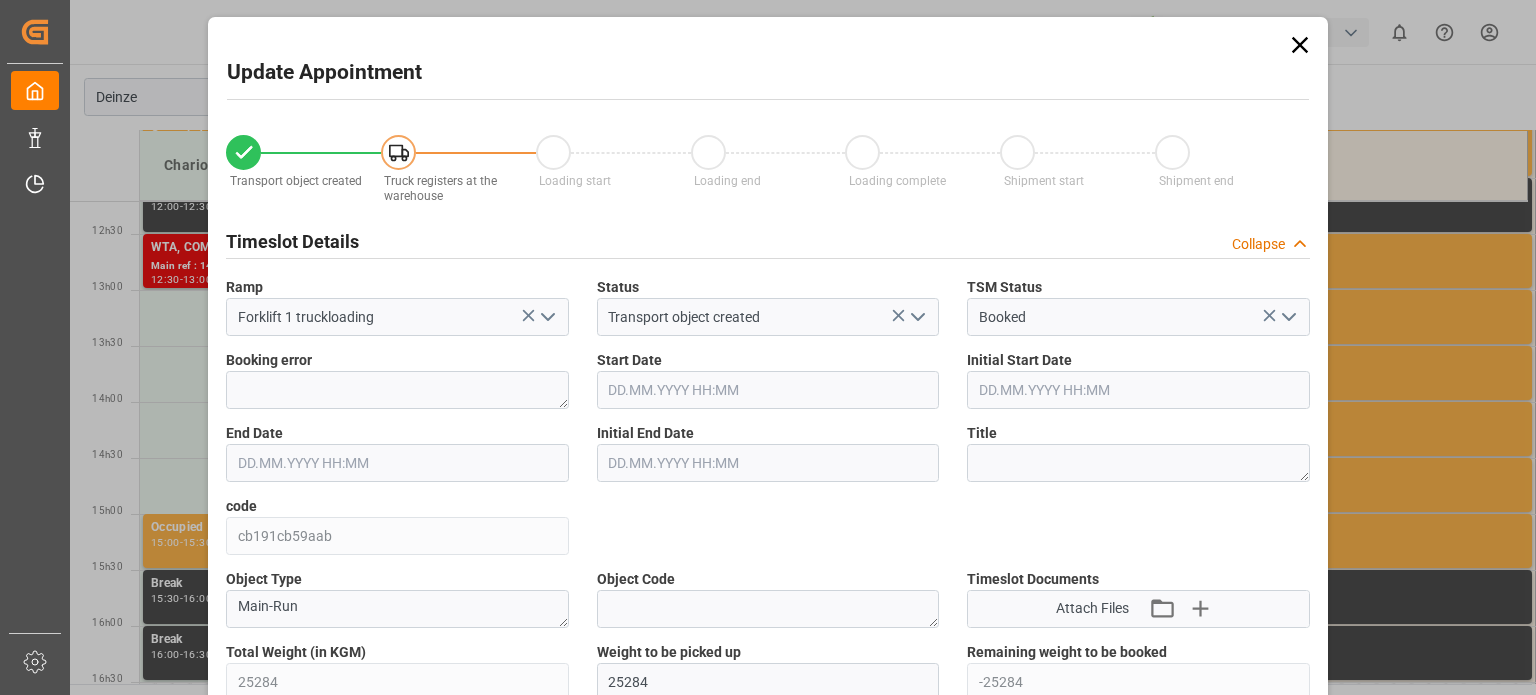 type on "25284" 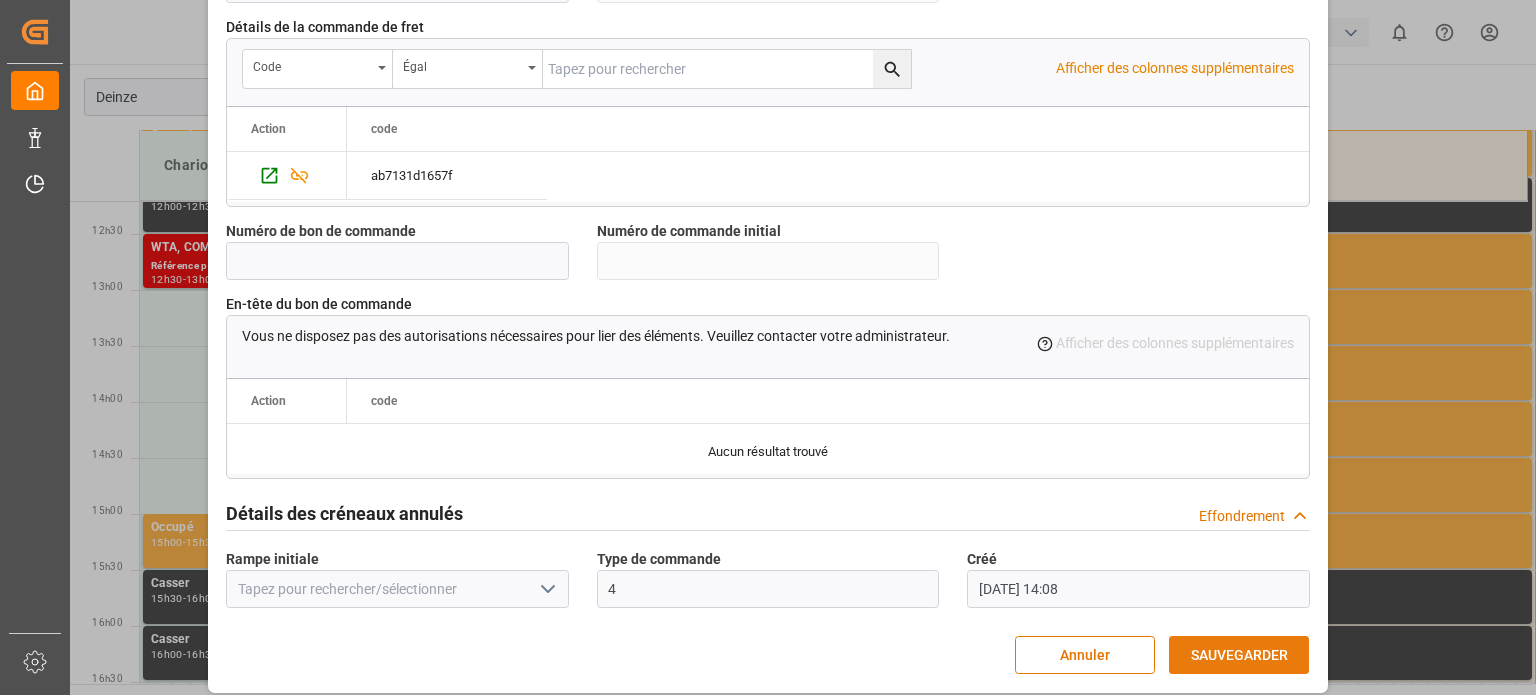 scroll, scrollTop: 1936, scrollLeft: 0, axis: vertical 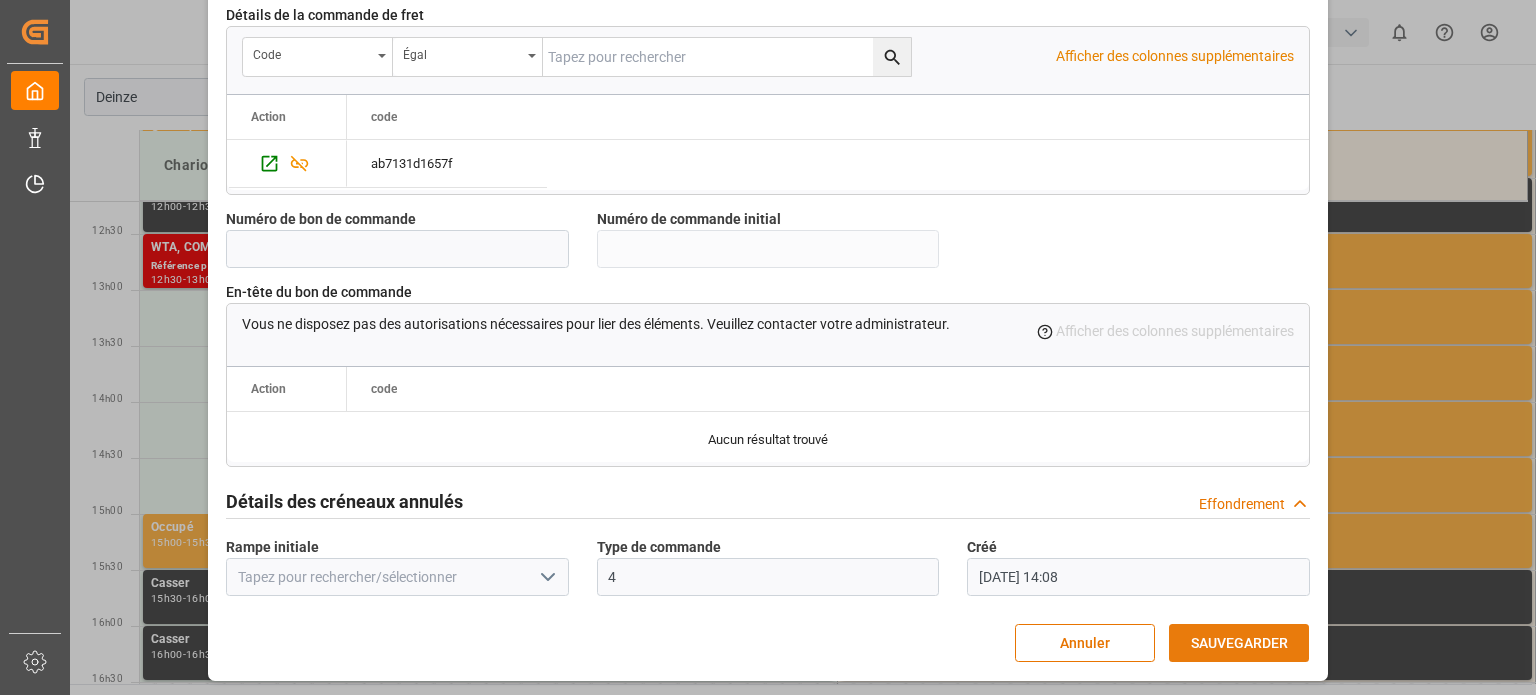 click on "SAUVEGARDER" at bounding box center (1239, 643) 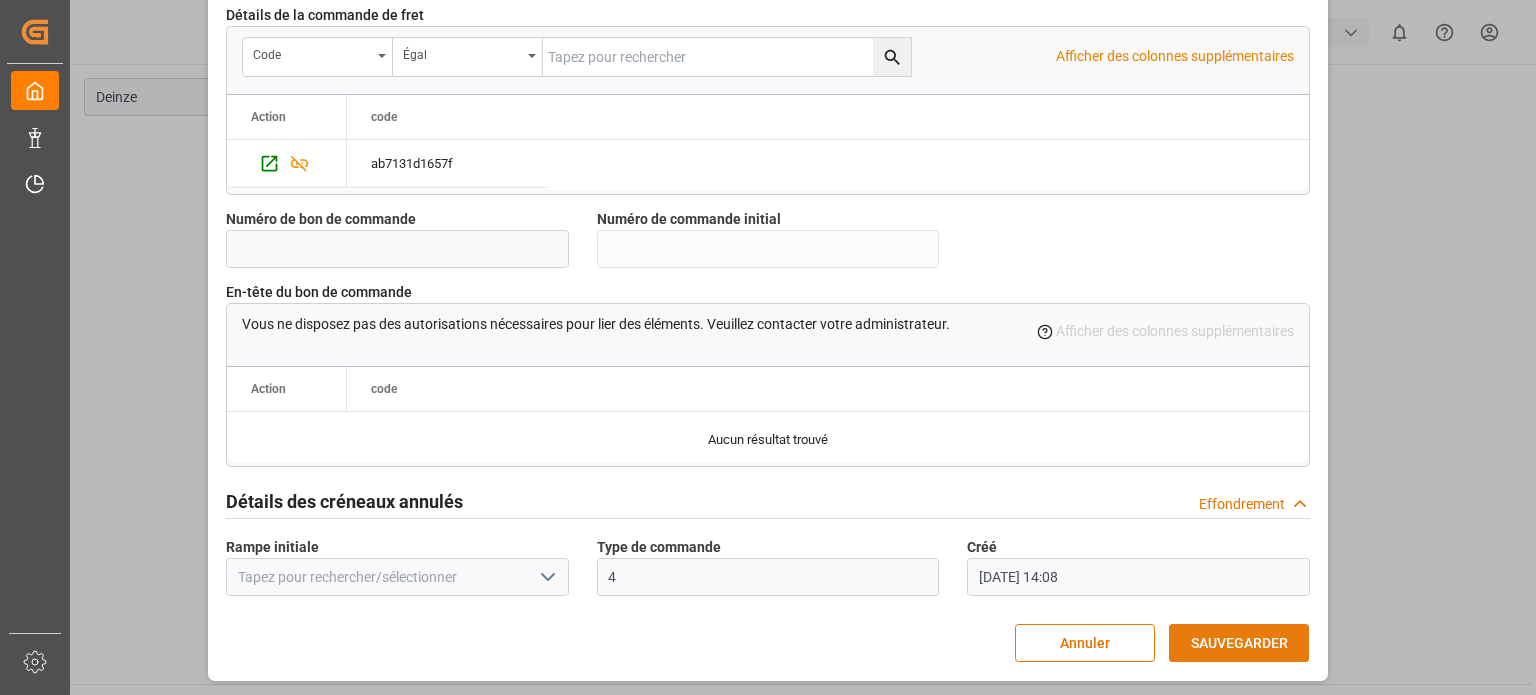 click on "SAUVEGARDER" at bounding box center (1239, 643) 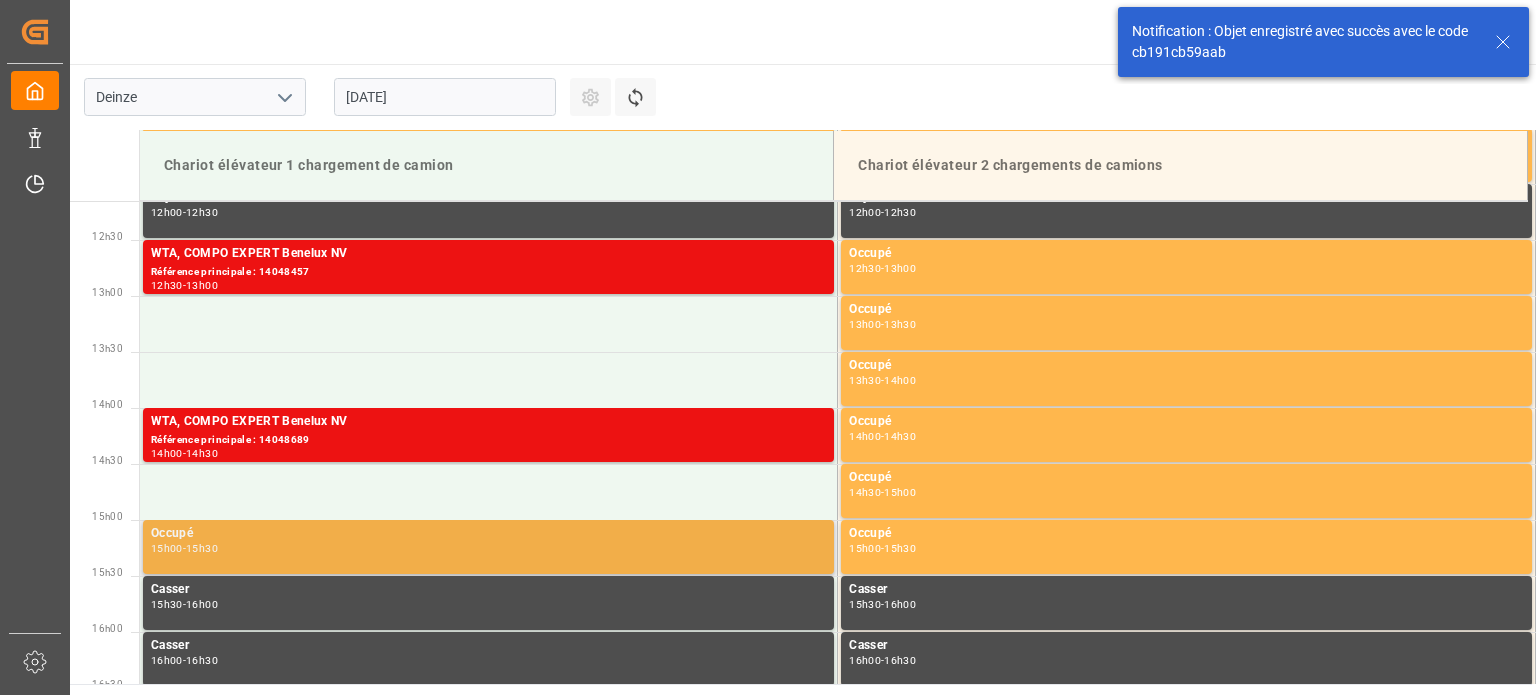 scroll, scrollTop: 1443, scrollLeft: 0, axis: vertical 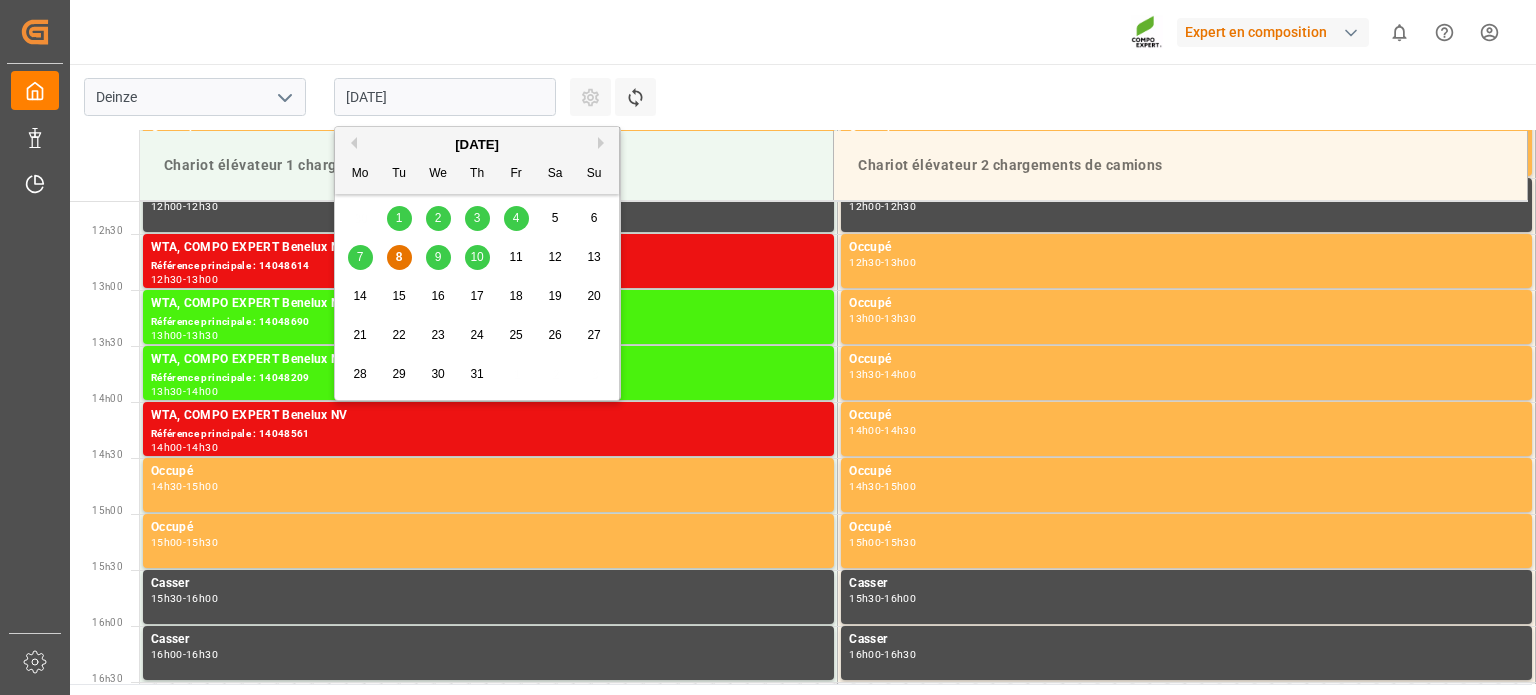 drag, startPoint x: 480, startPoint y: 98, endPoint x: 476, endPoint y: 111, distance: 13.601471 